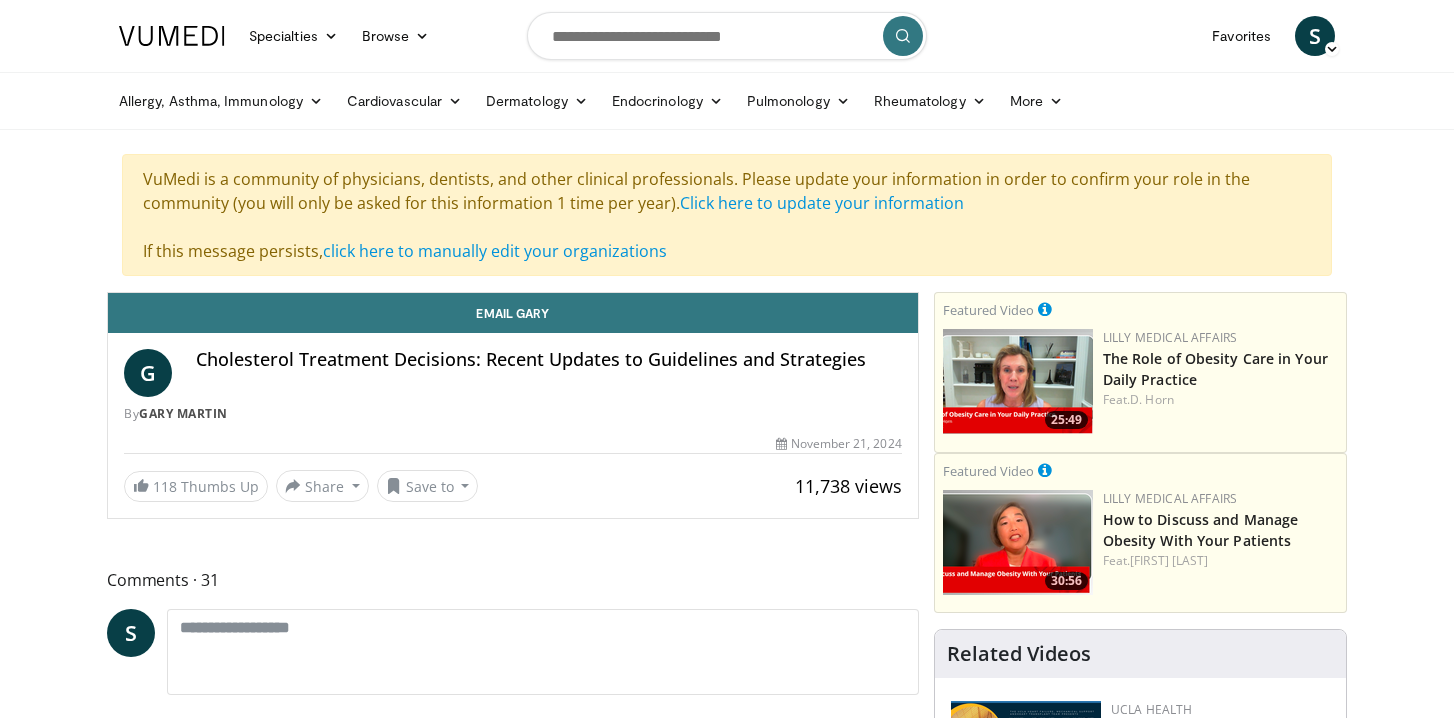 scroll, scrollTop: 0, scrollLeft: 0, axis: both 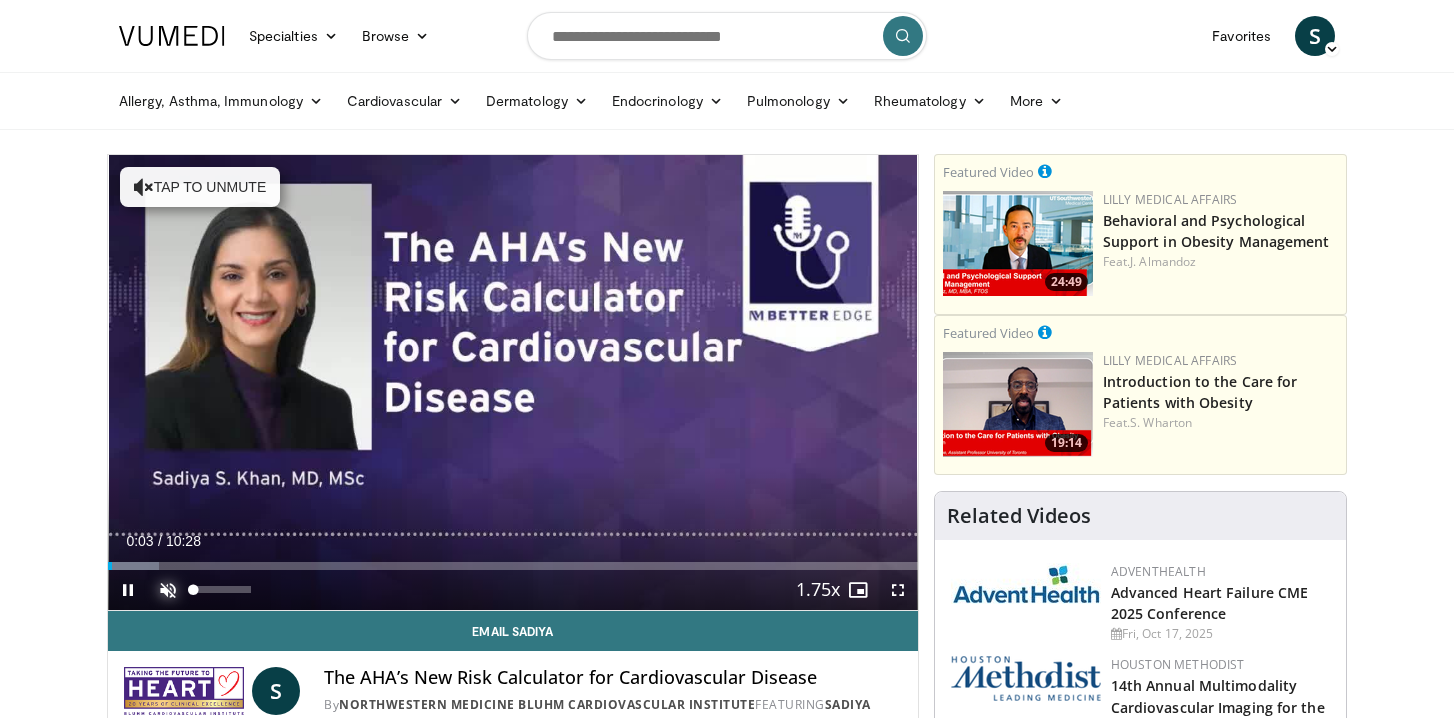 click at bounding box center (168, 590) 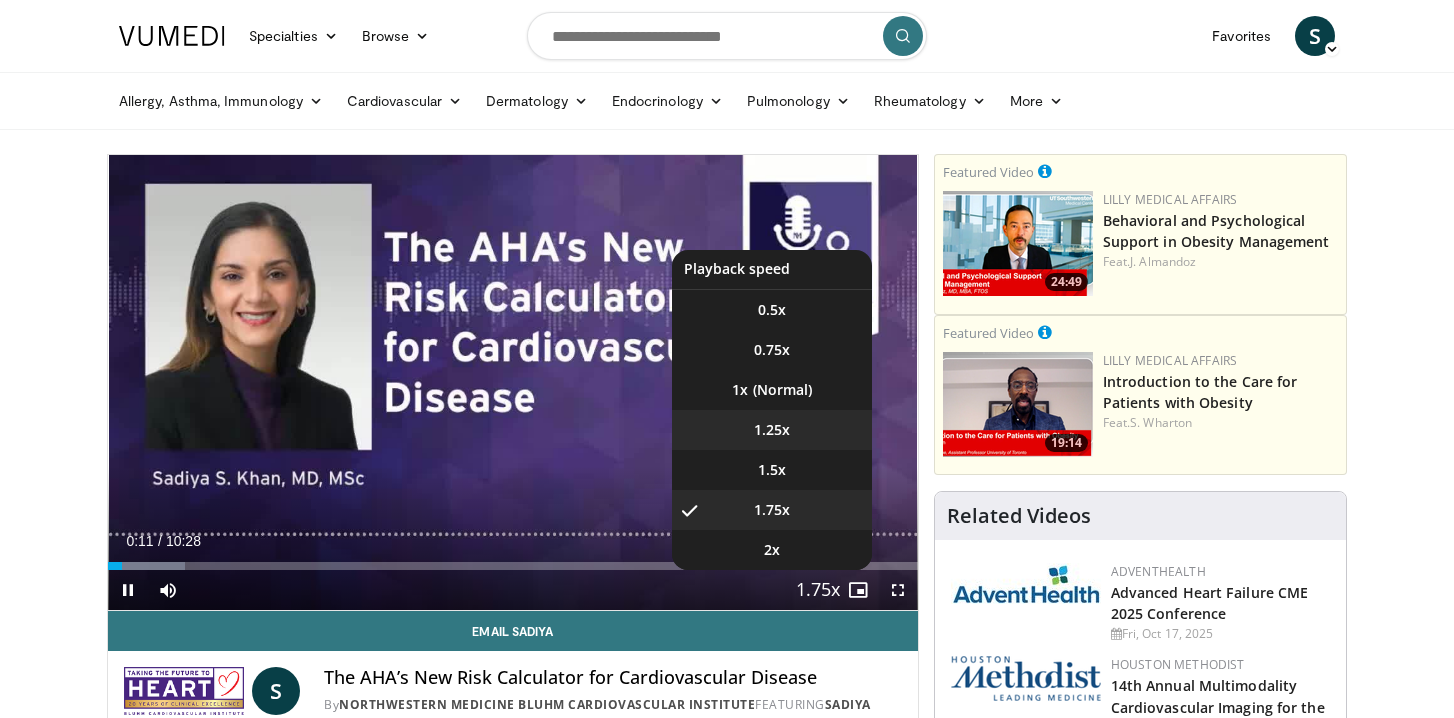 click on "1.25x" at bounding box center (772, 430) 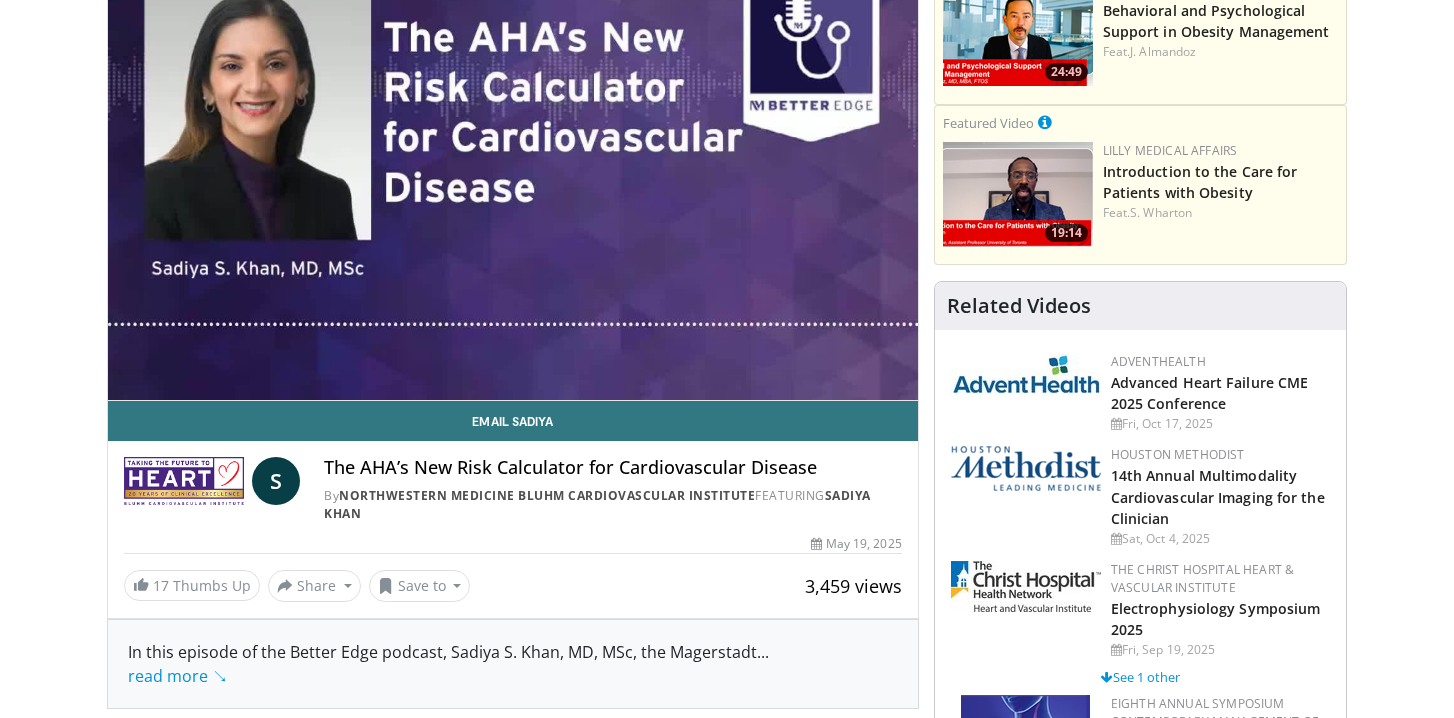 scroll, scrollTop: 211, scrollLeft: 0, axis: vertical 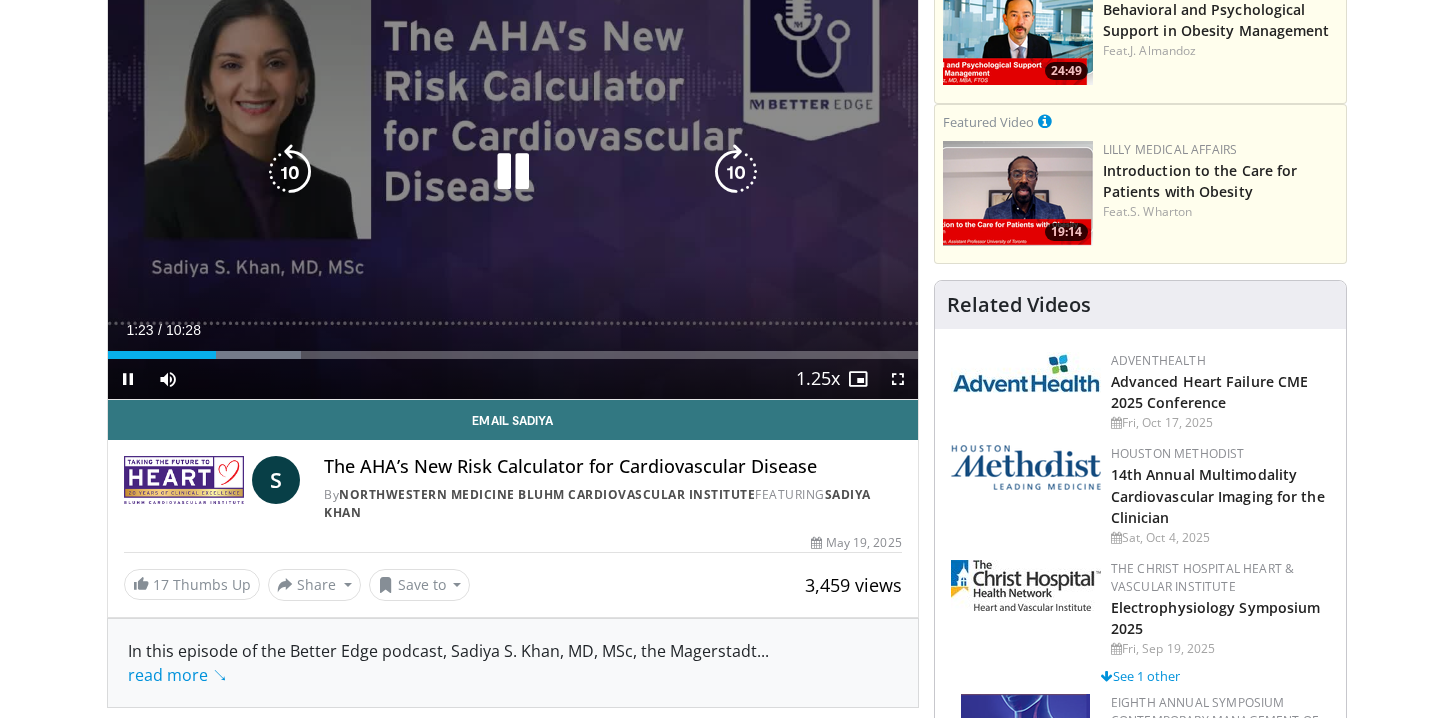 click at bounding box center [513, 172] 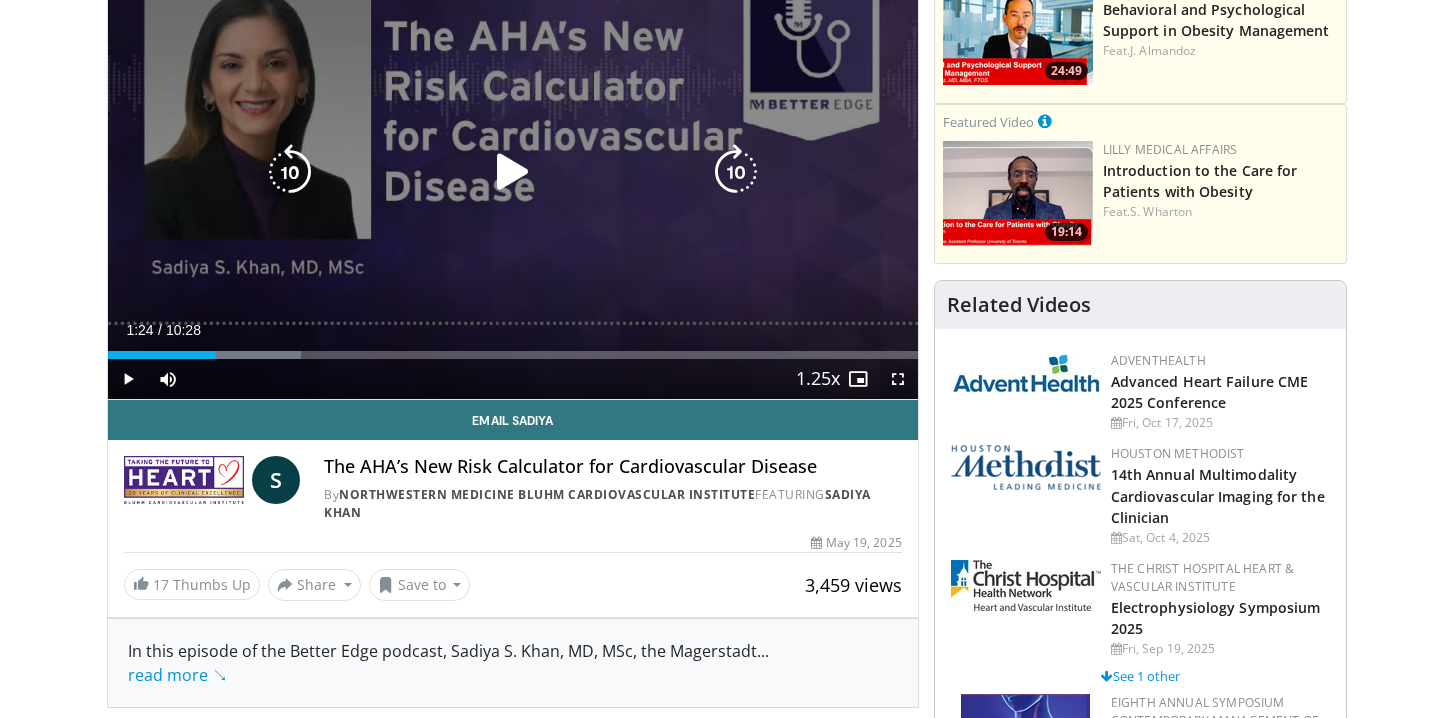 click at bounding box center (513, 172) 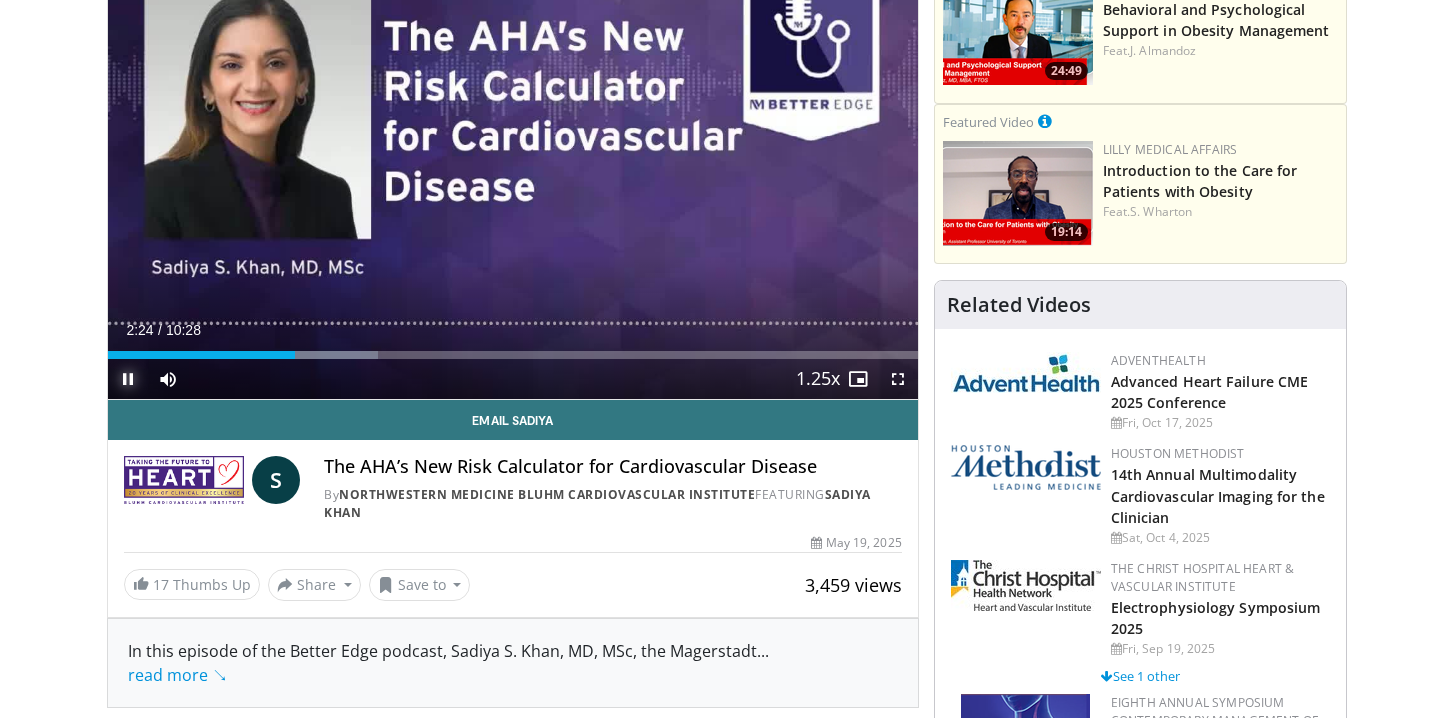 click at bounding box center [128, 379] 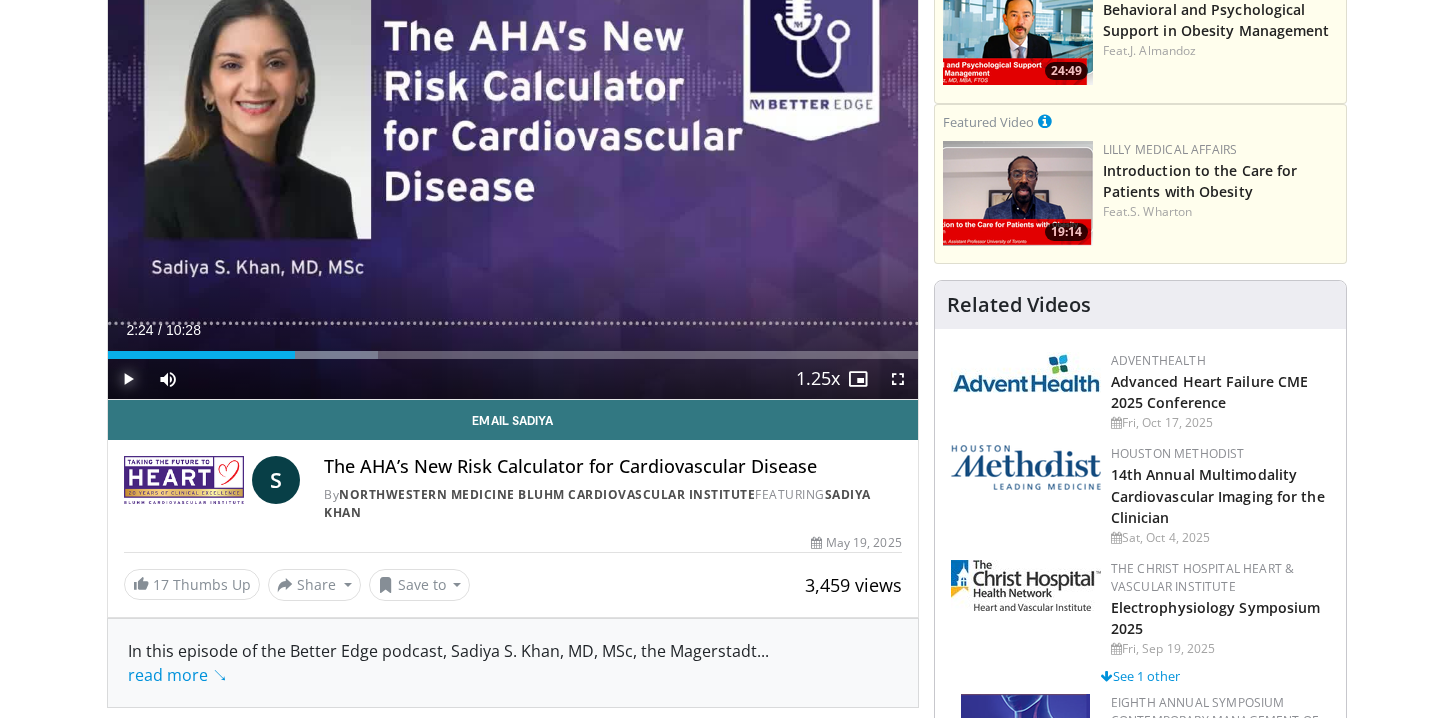 click at bounding box center [128, 379] 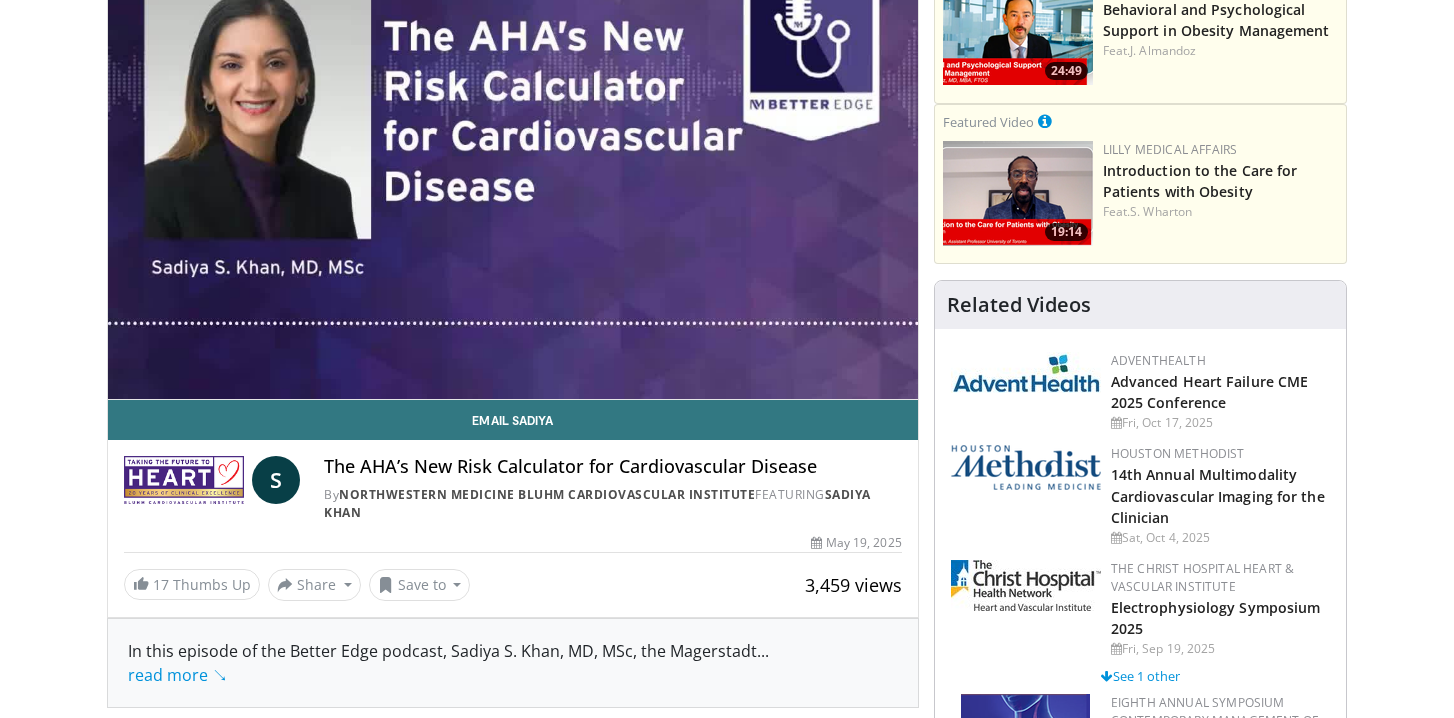 click on "10 seconds
Tap to unmute" at bounding box center (513, 171) 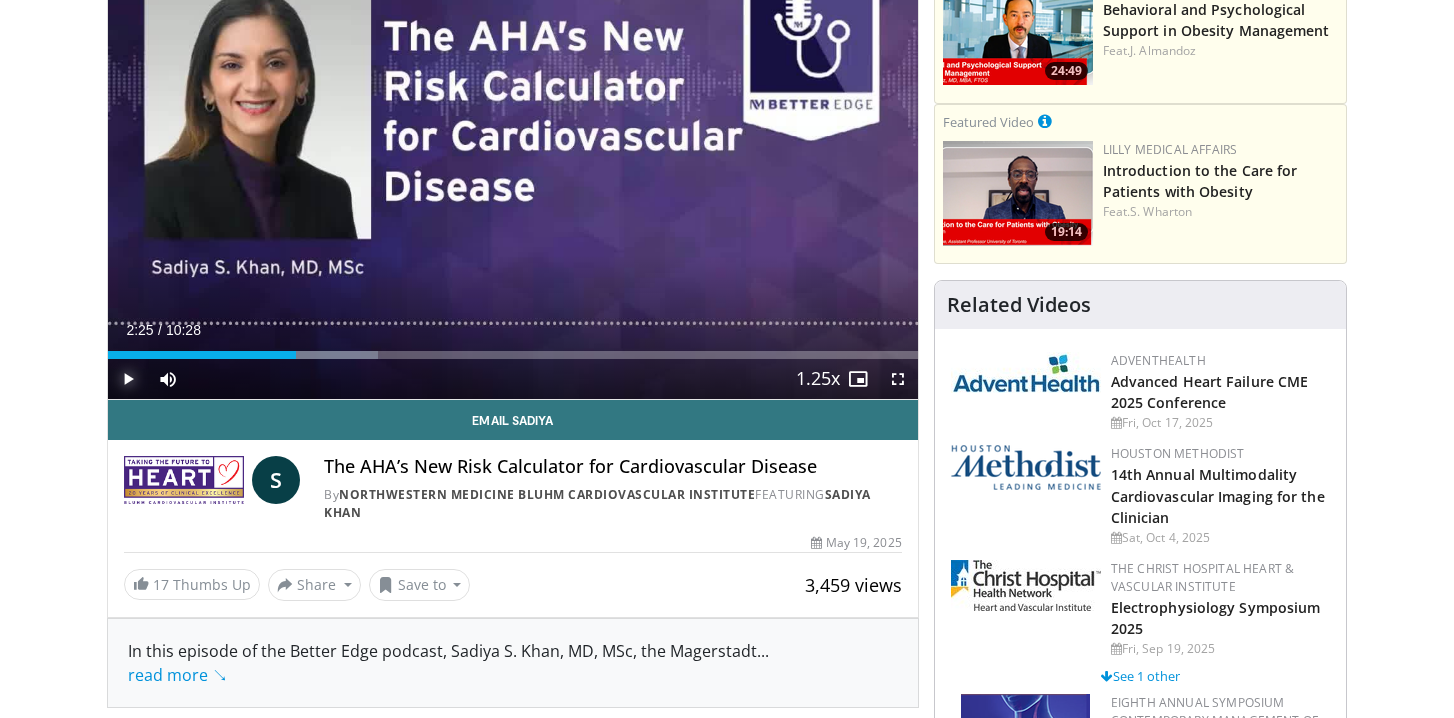 click at bounding box center [128, 379] 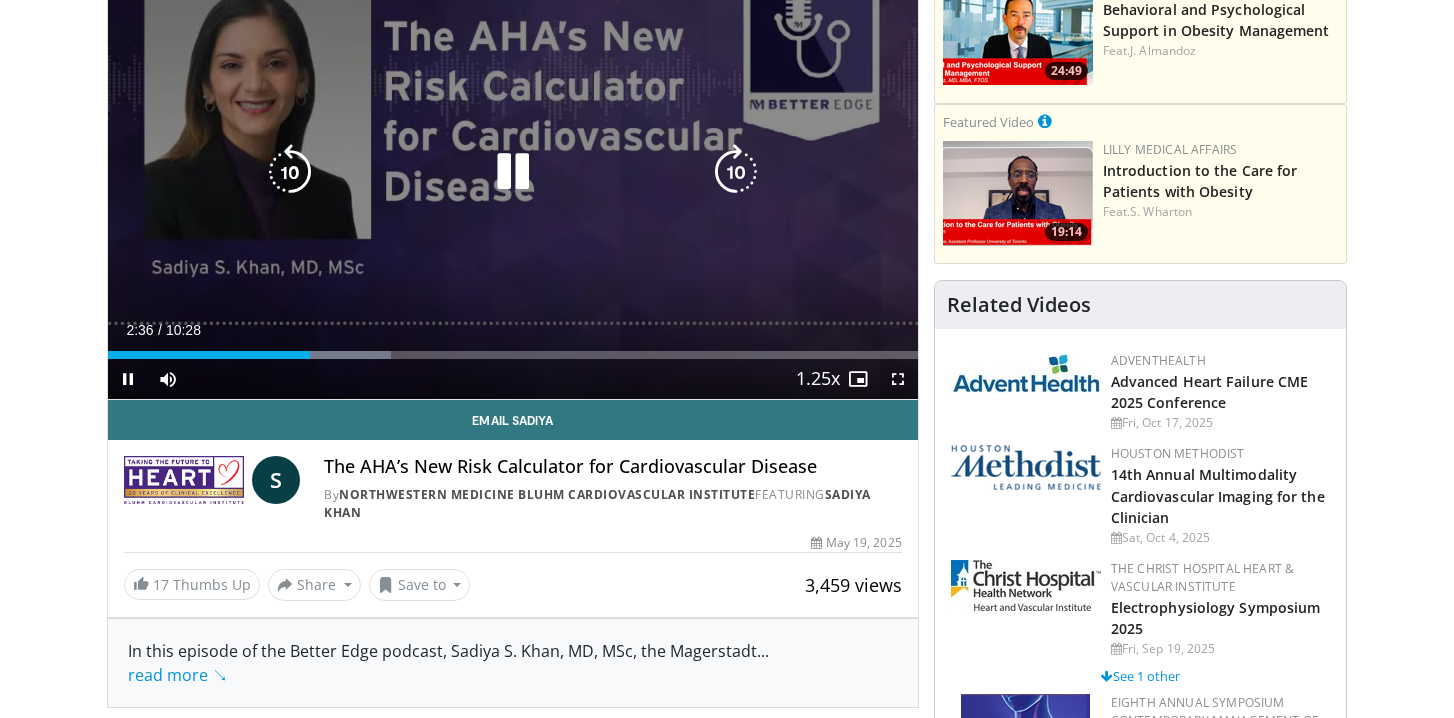 click at bounding box center (290, 172) 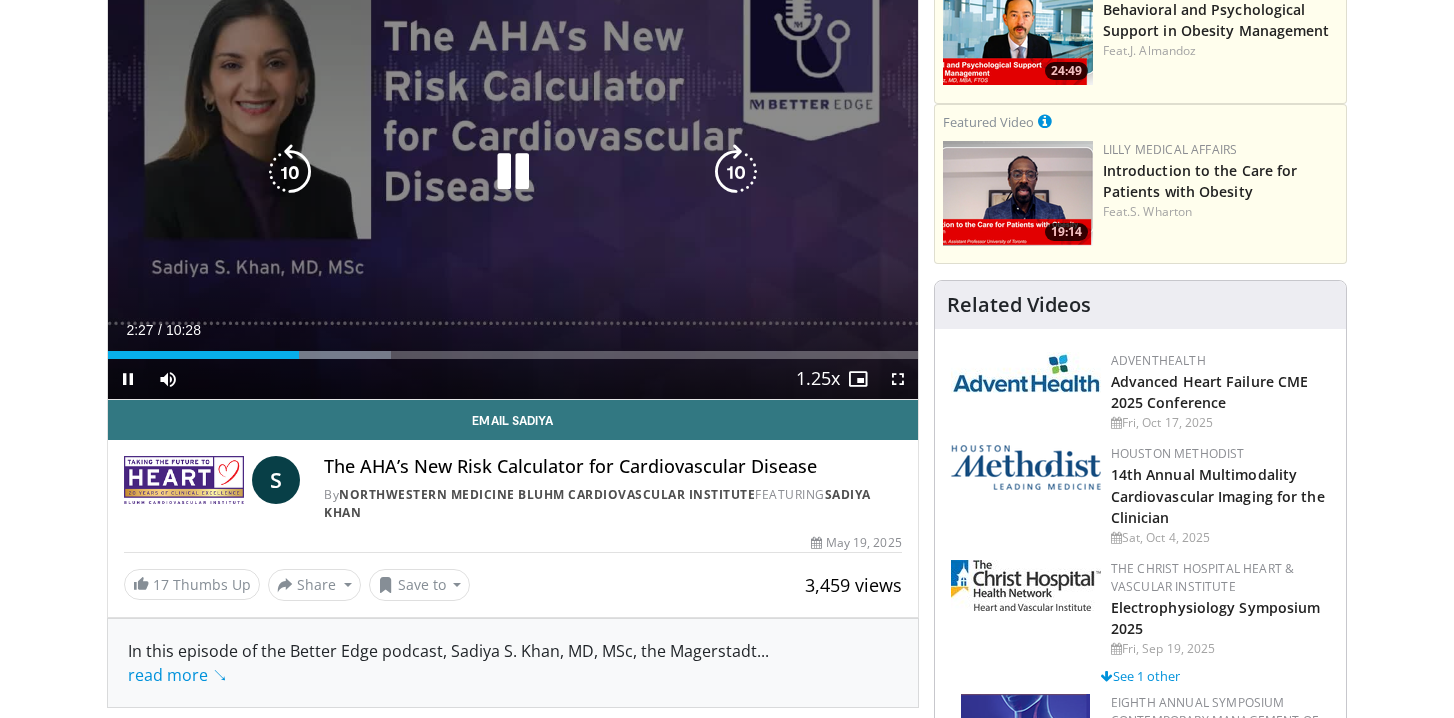 click at bounding box center [290, 172] 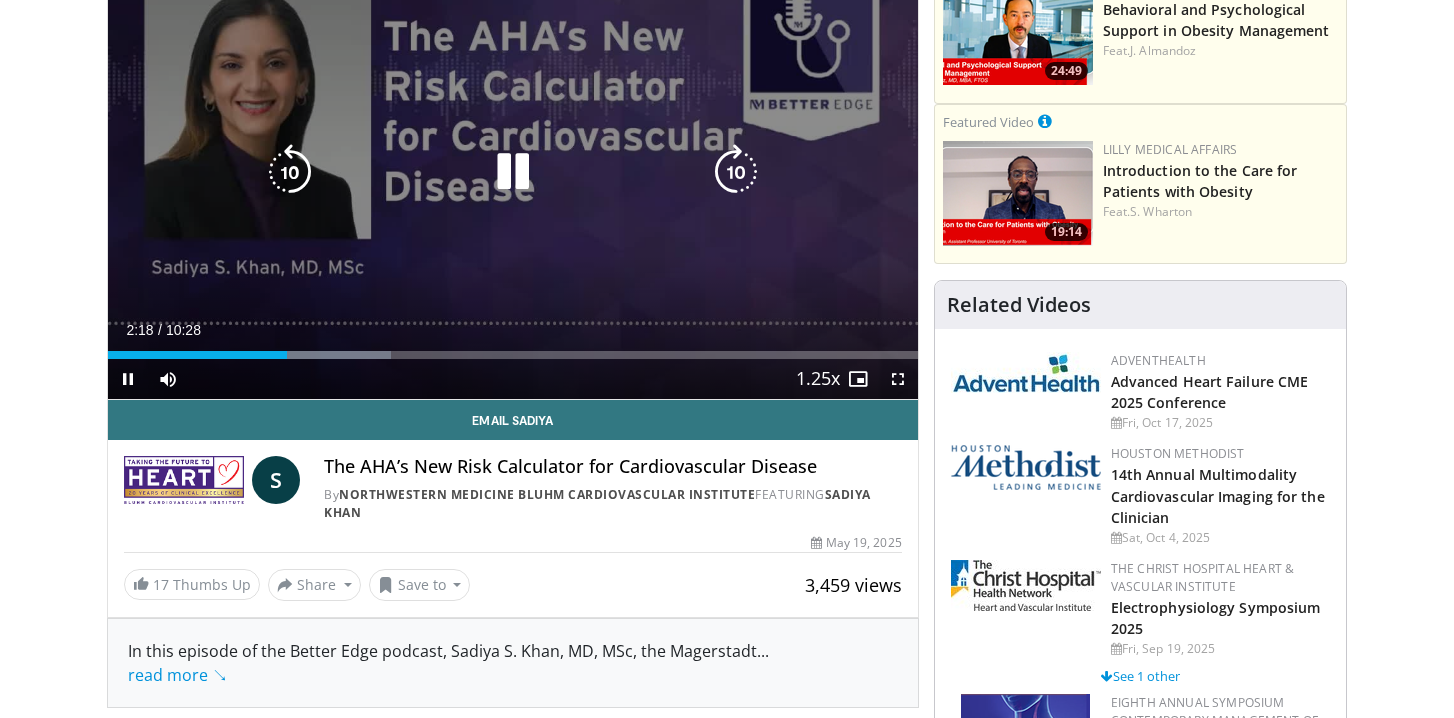 click at bounding box center (290, 172) 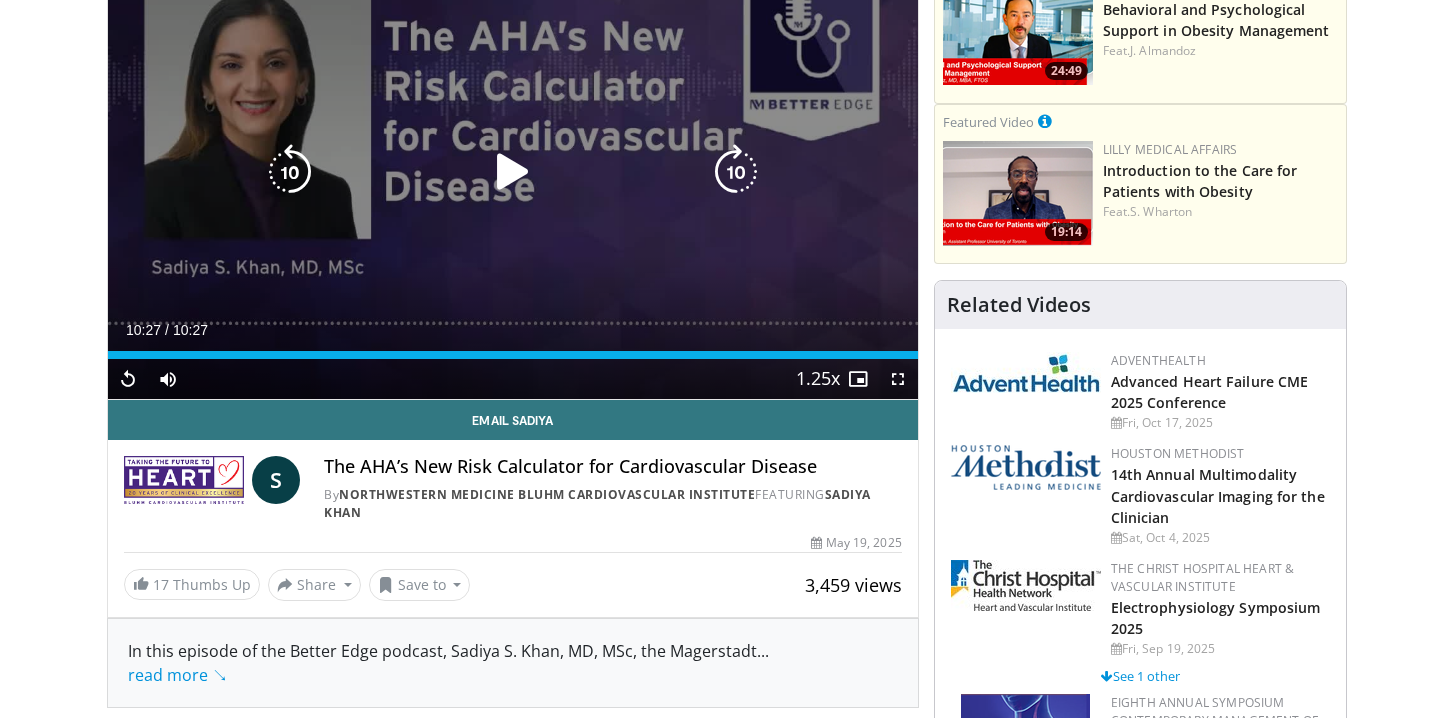 click at bounding box center (513, 172) 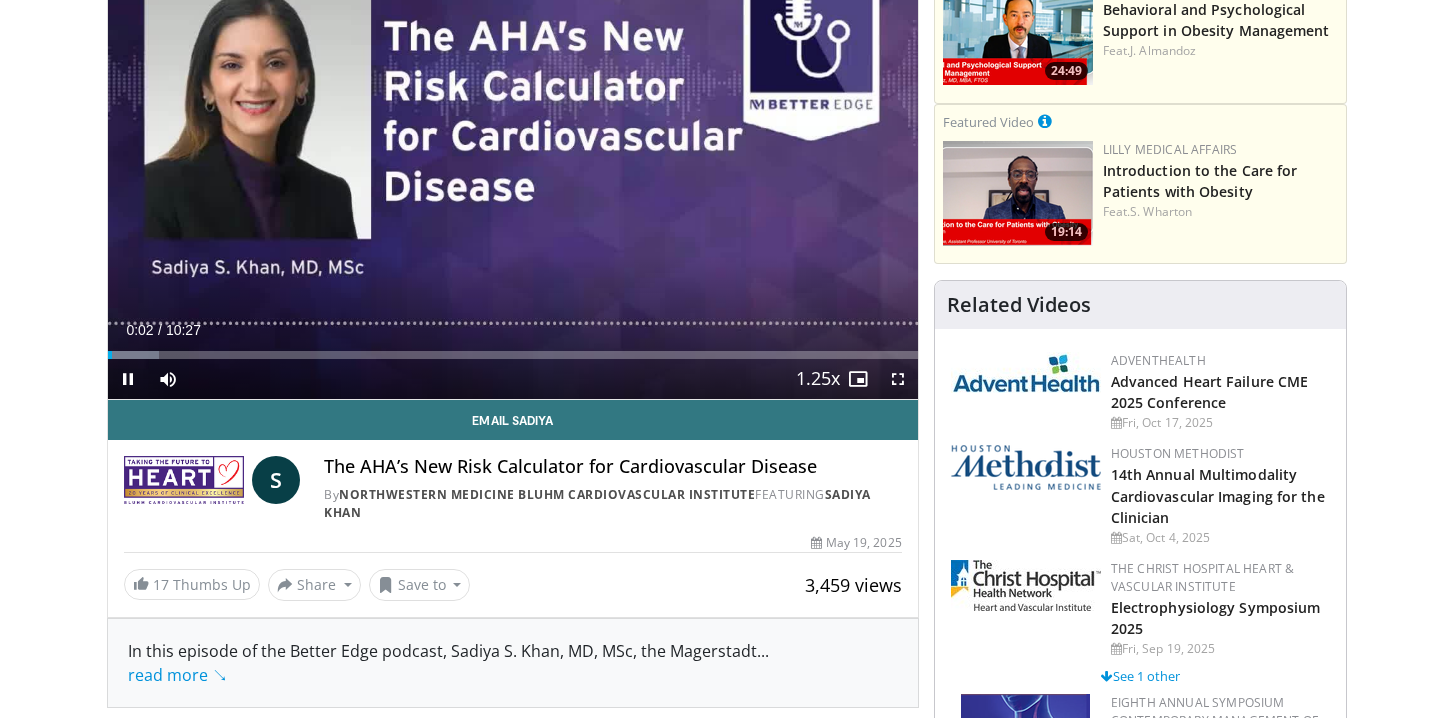 click on "Current Time  0:02 / Duration  10:27 Pause Skip Backward Skip Forward Mute 100% Loaded :  6.35% 00:03 05:34 Stream Type  LIVE Seek to live, currently behind live LIVE   1.25x Playback Rate 0.5x 0.75x 1x 1.25x , selected 1.5x 1.75x 2x Chapters Chapters Descriptions descriptions off , selected Captions captions settings , opens captions settings dialog captions off , selected Audio Track en (Main) , selected Fullscreen Enable picture-in-picture mode" at bounding box center (513, 379) 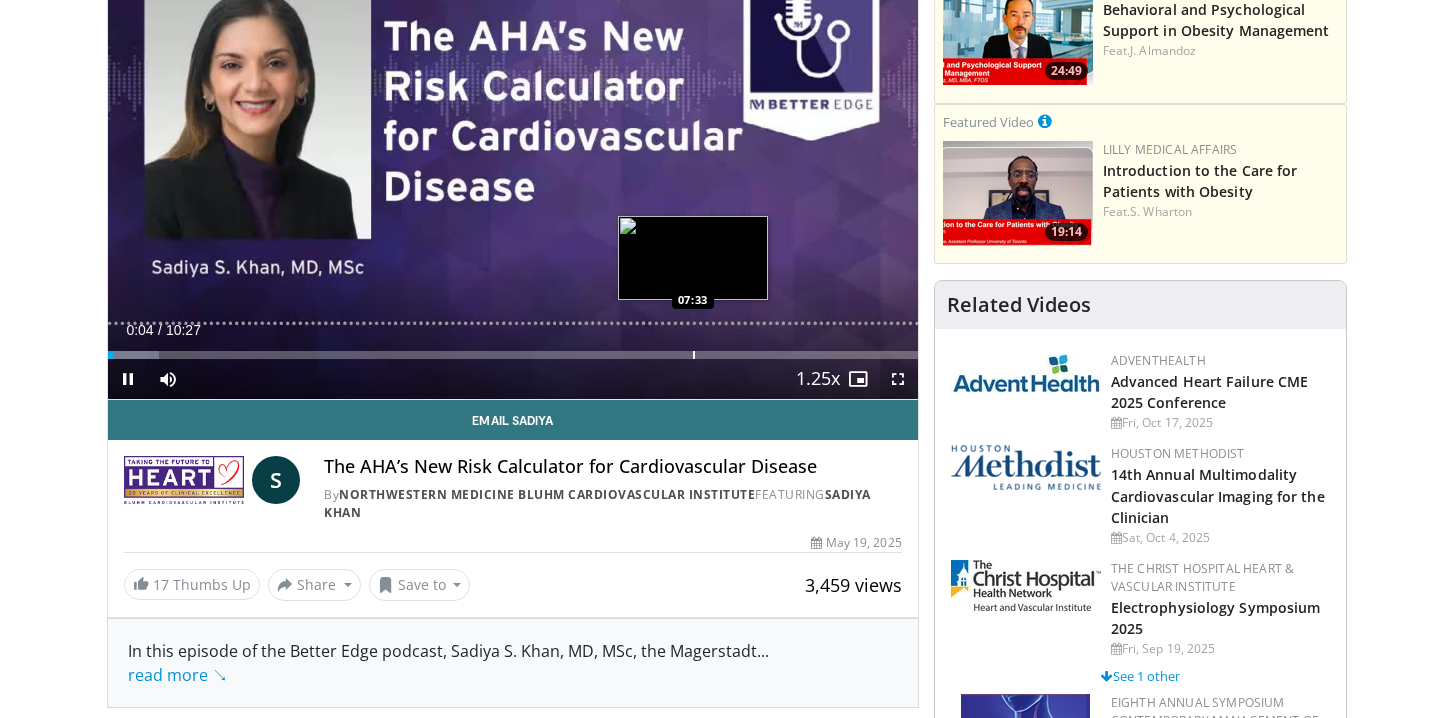 click at bounding box center (694, 355) 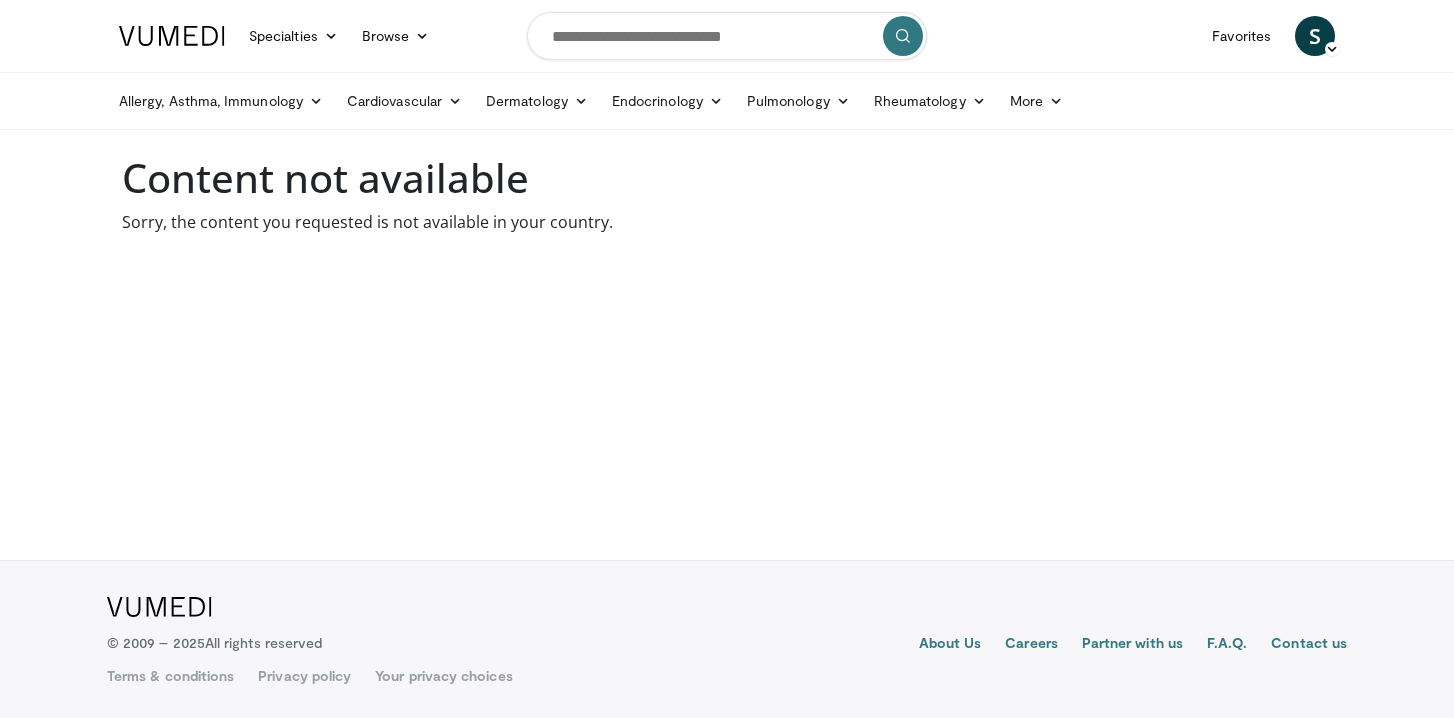 scroll, scrollTop: 0, scrollLeft: 0, axis: both 